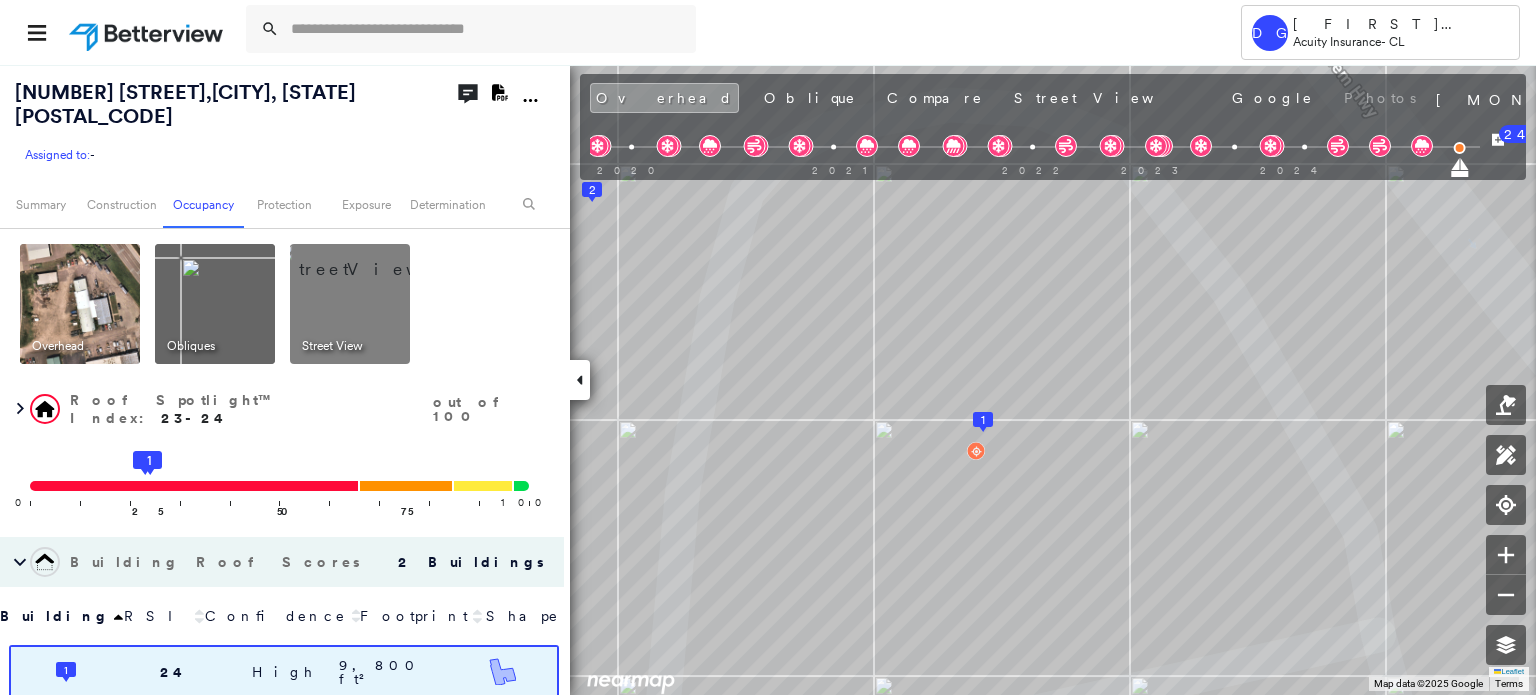 scroll, scrollTop: 0, scrollLeft: 0, axis: both 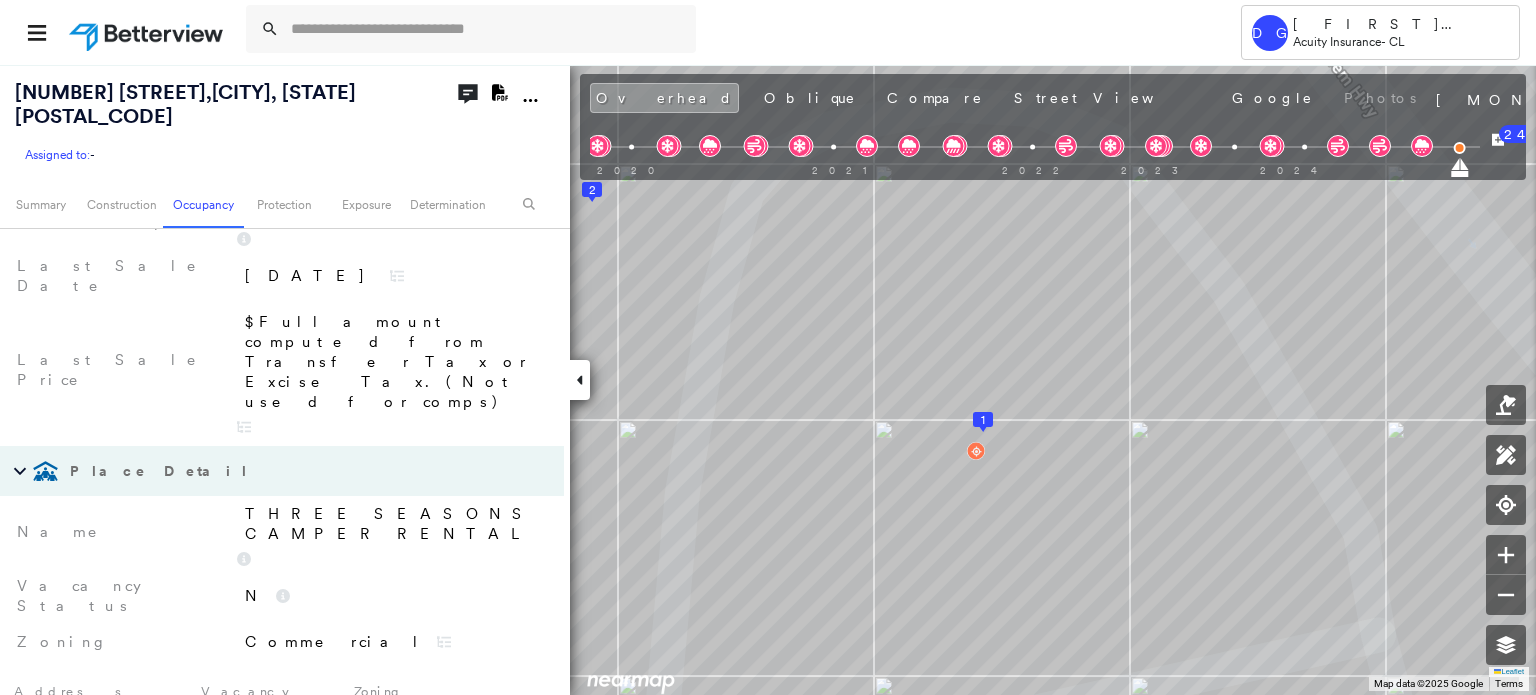 click 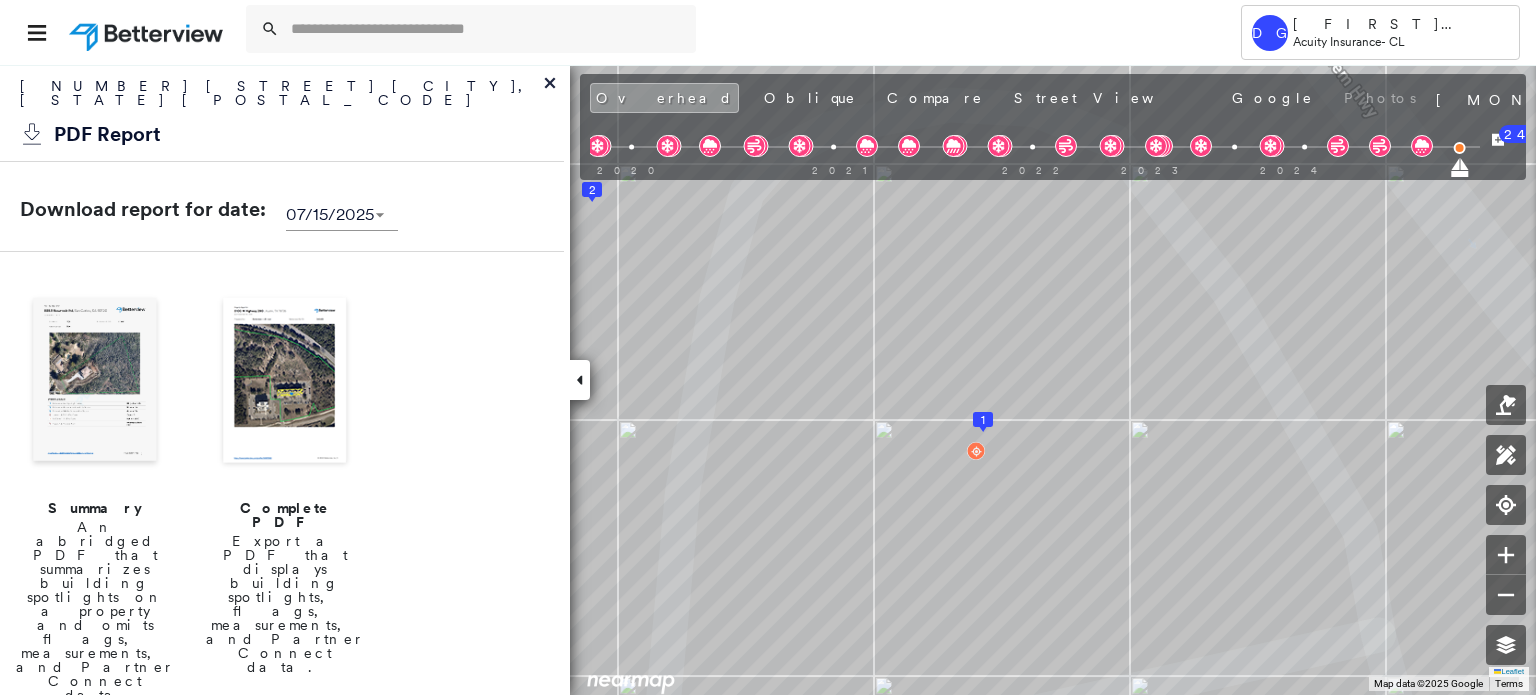click at bounding box center (285, 382) 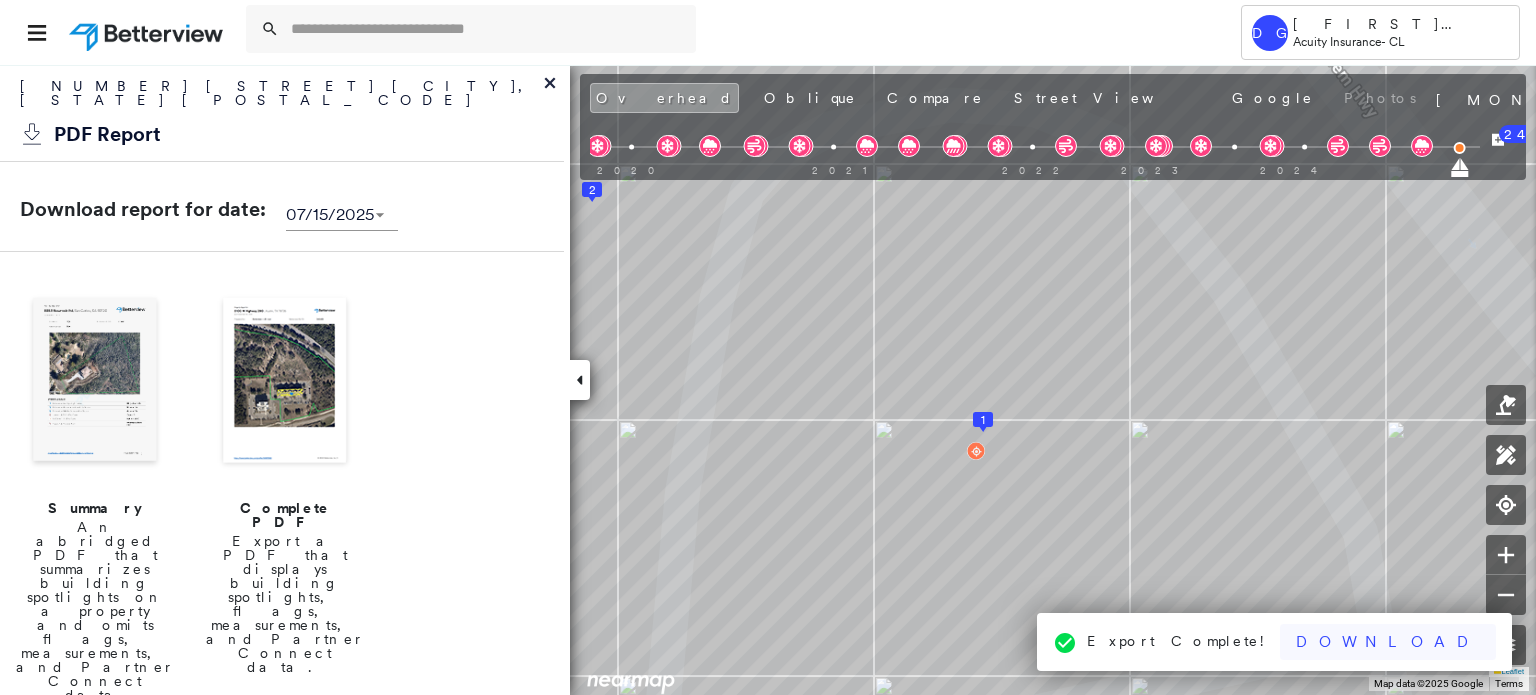 click on "Download" at bounding box center [1388, 642] 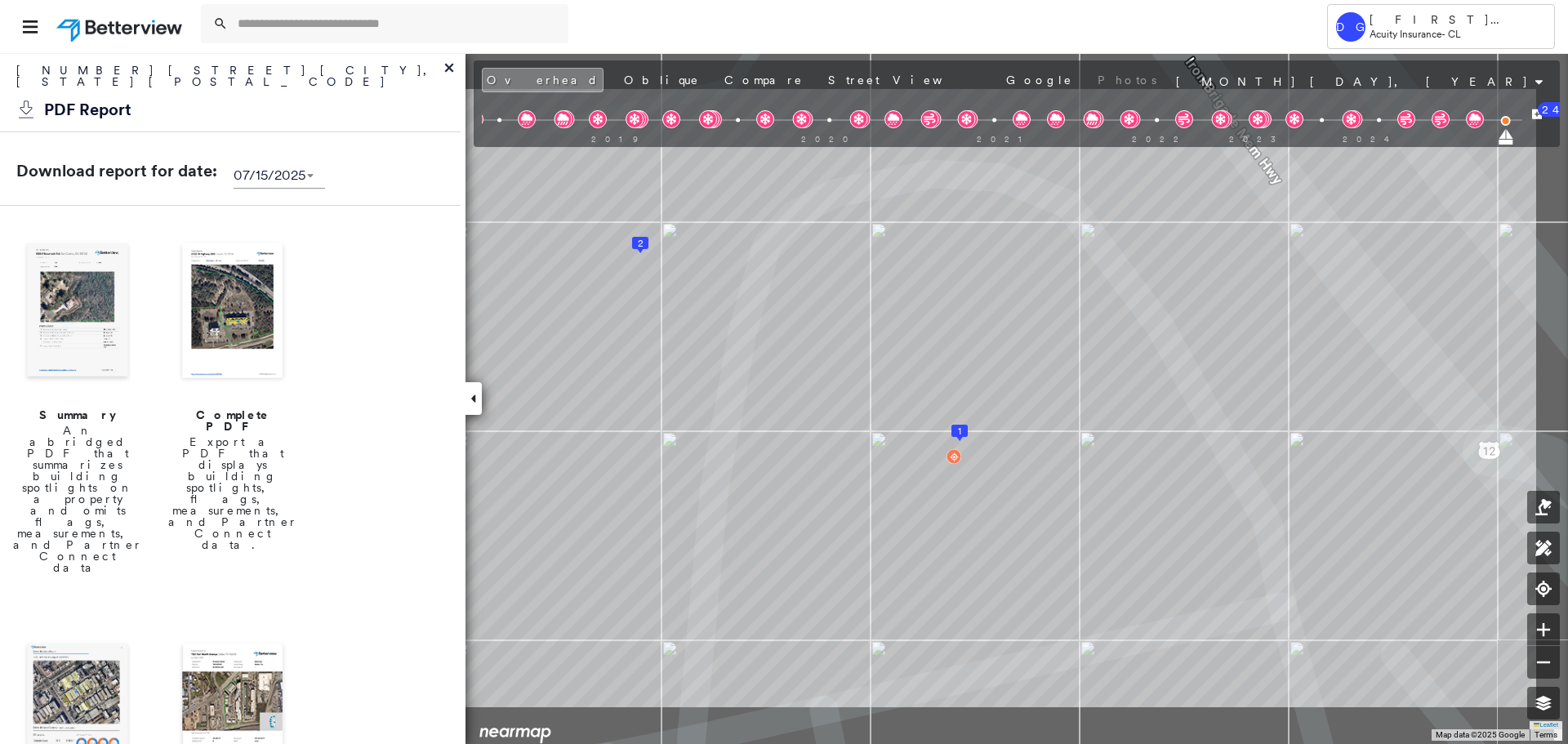 scroll, scrollTop: 1481, scrollLeft: 0, axis: vertical 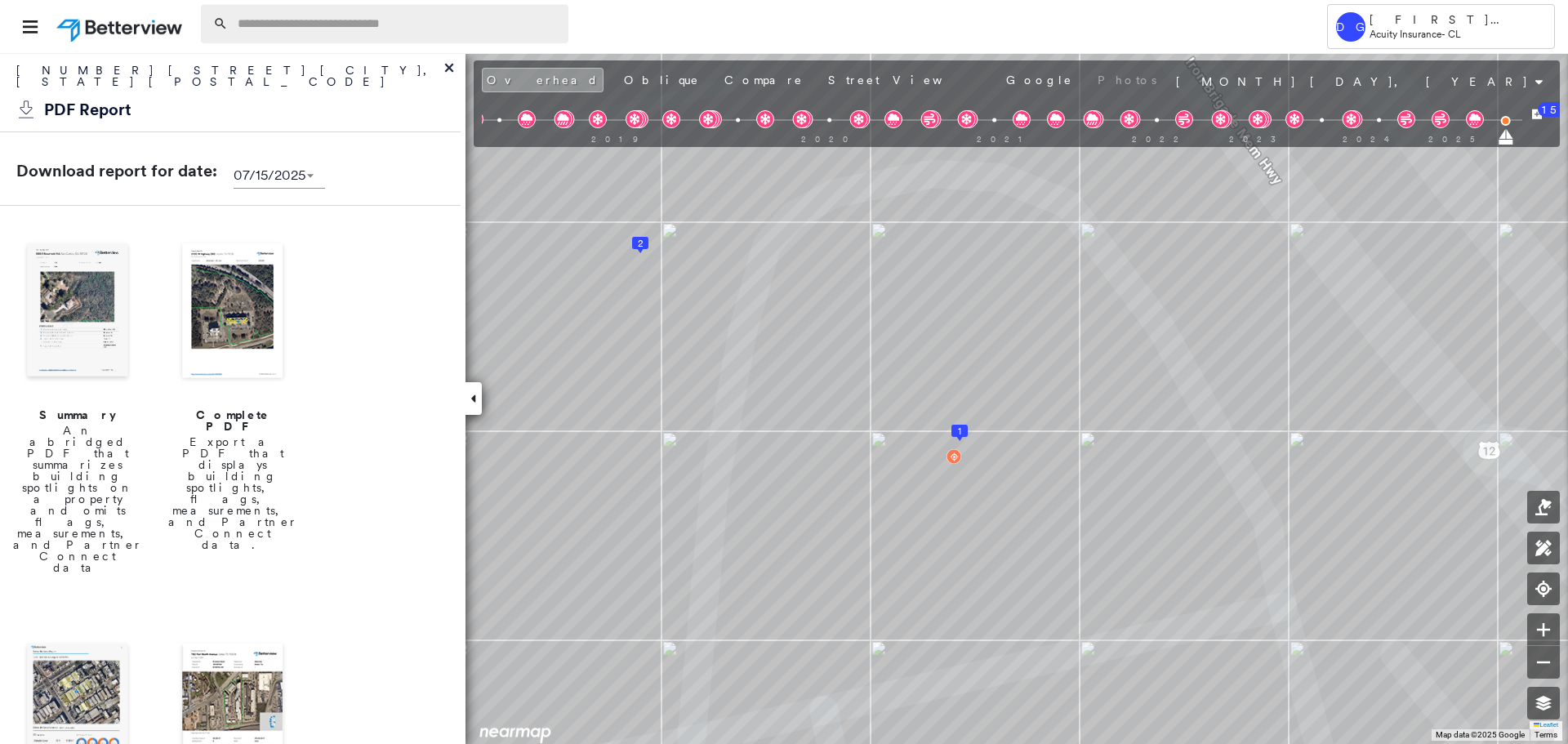 click at bounding box center [398, 24] 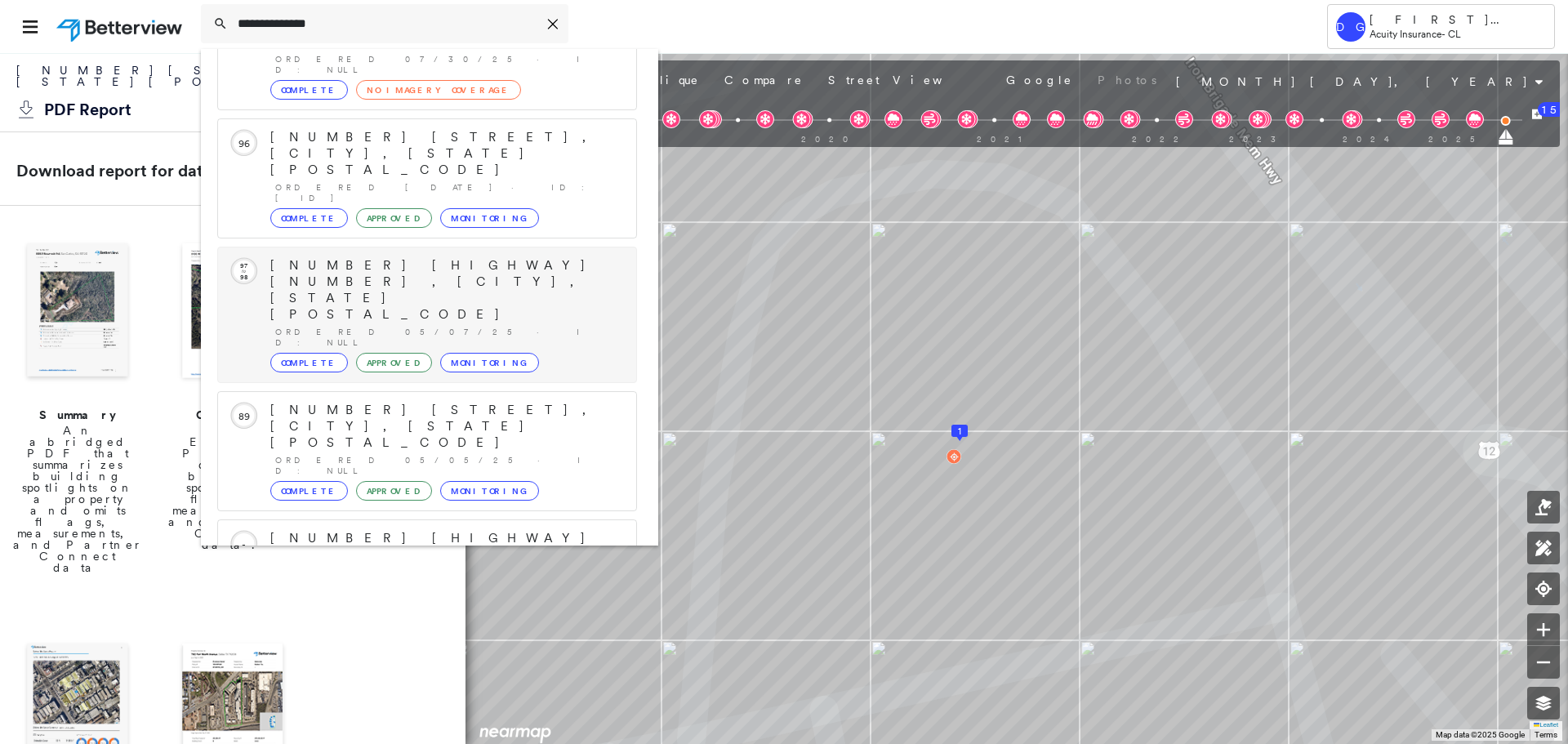 scroll, scrollTop: 131, scrollLeft: 0, axis: vertical 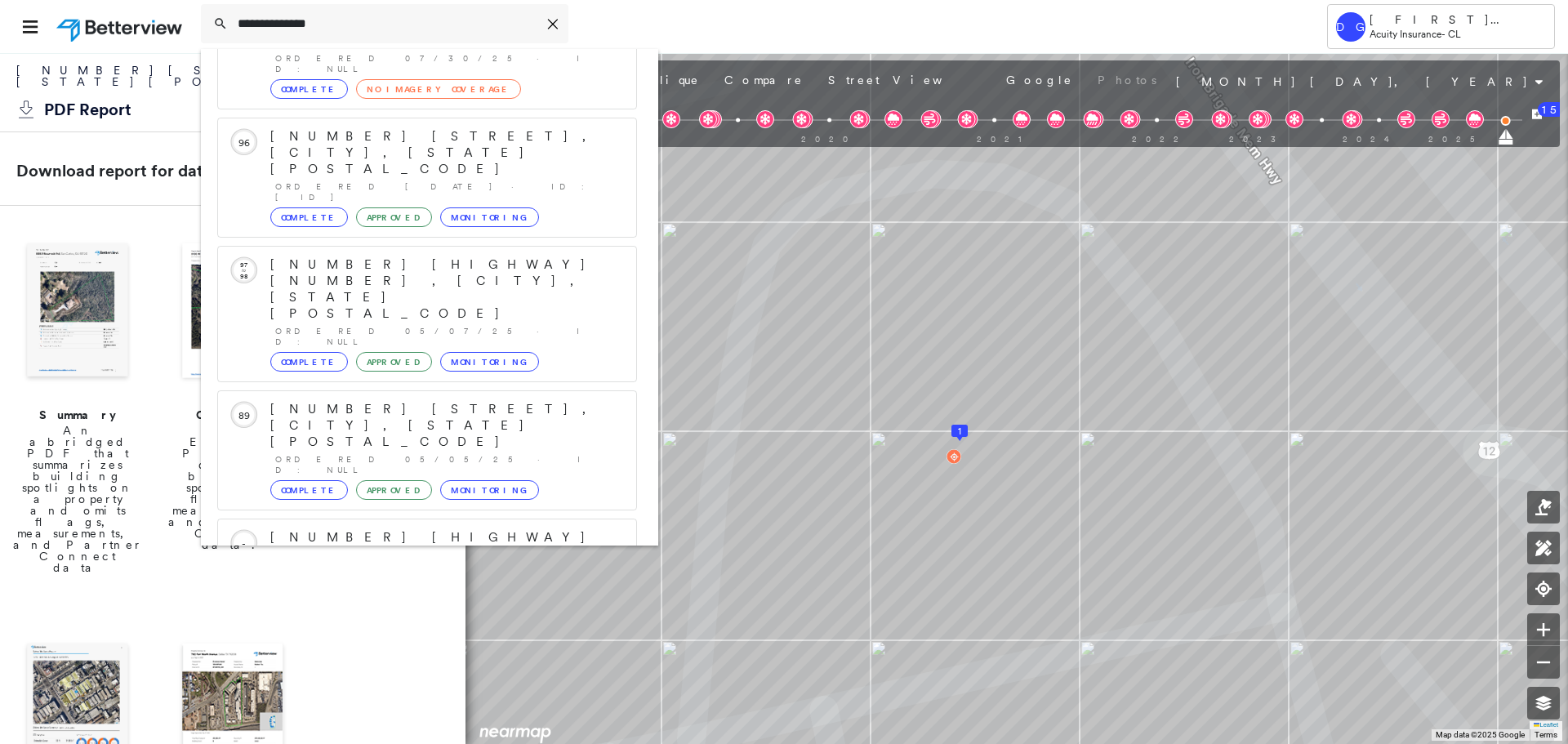 type on "**********" 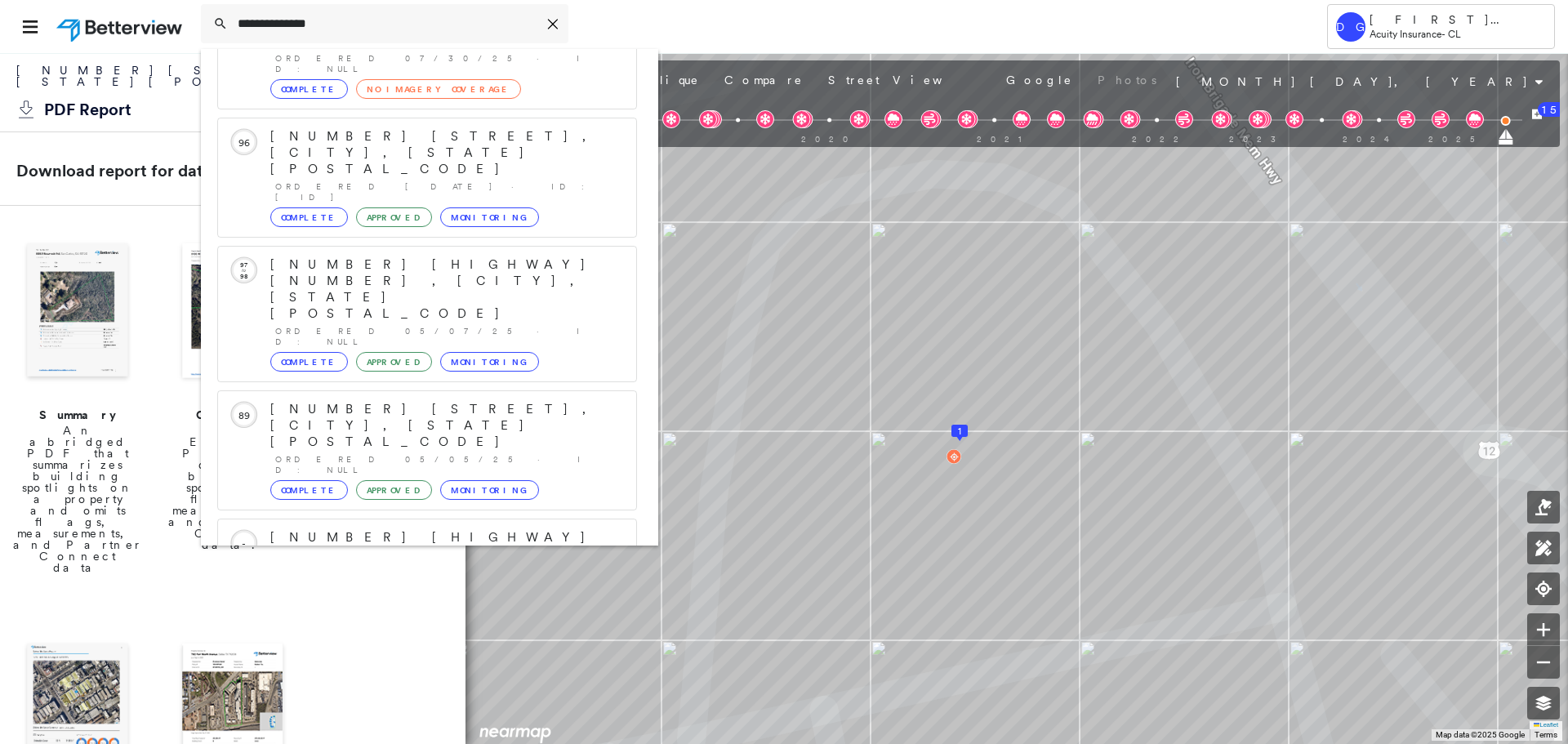 click 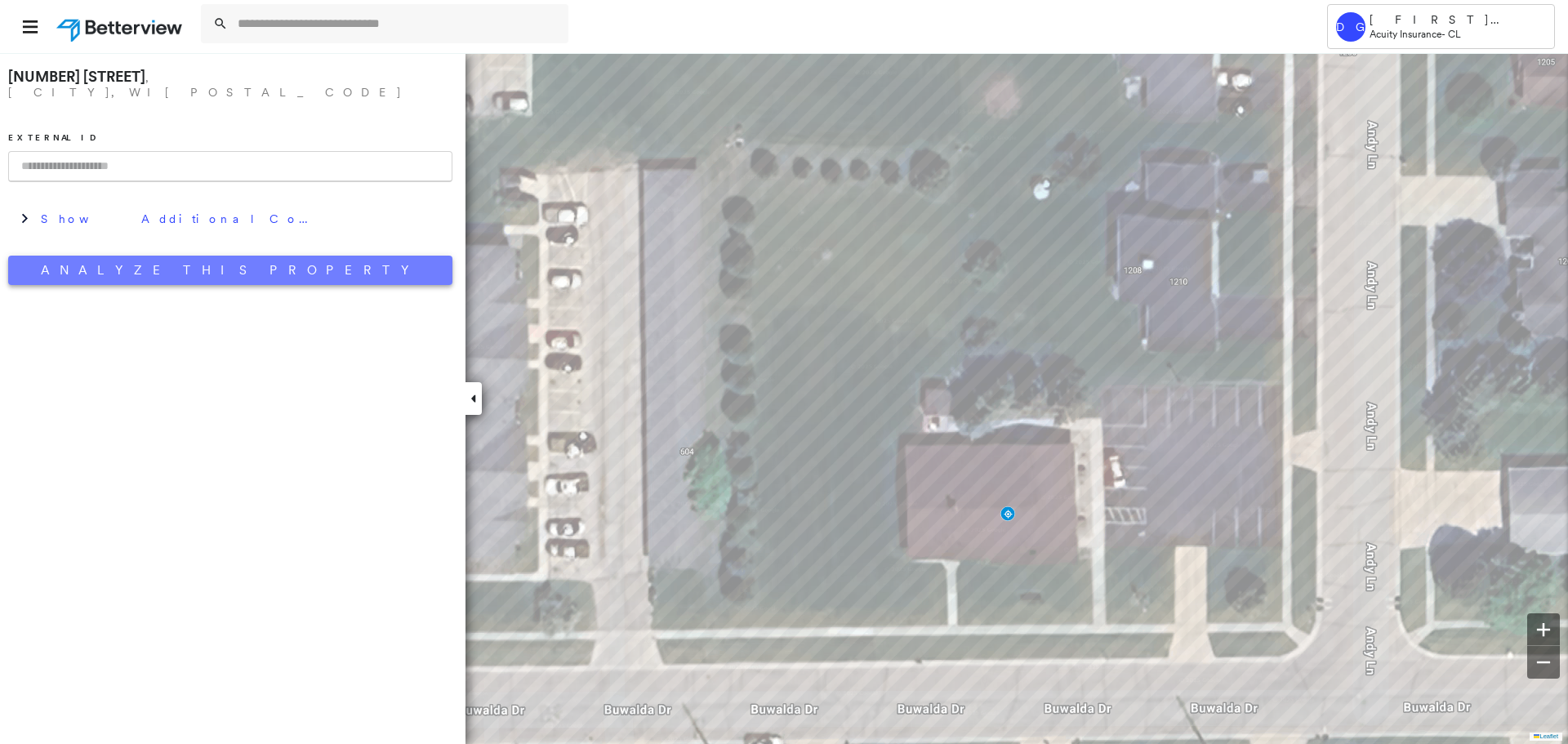 click on "Analyze This Property" at bounding box center (230, 270) 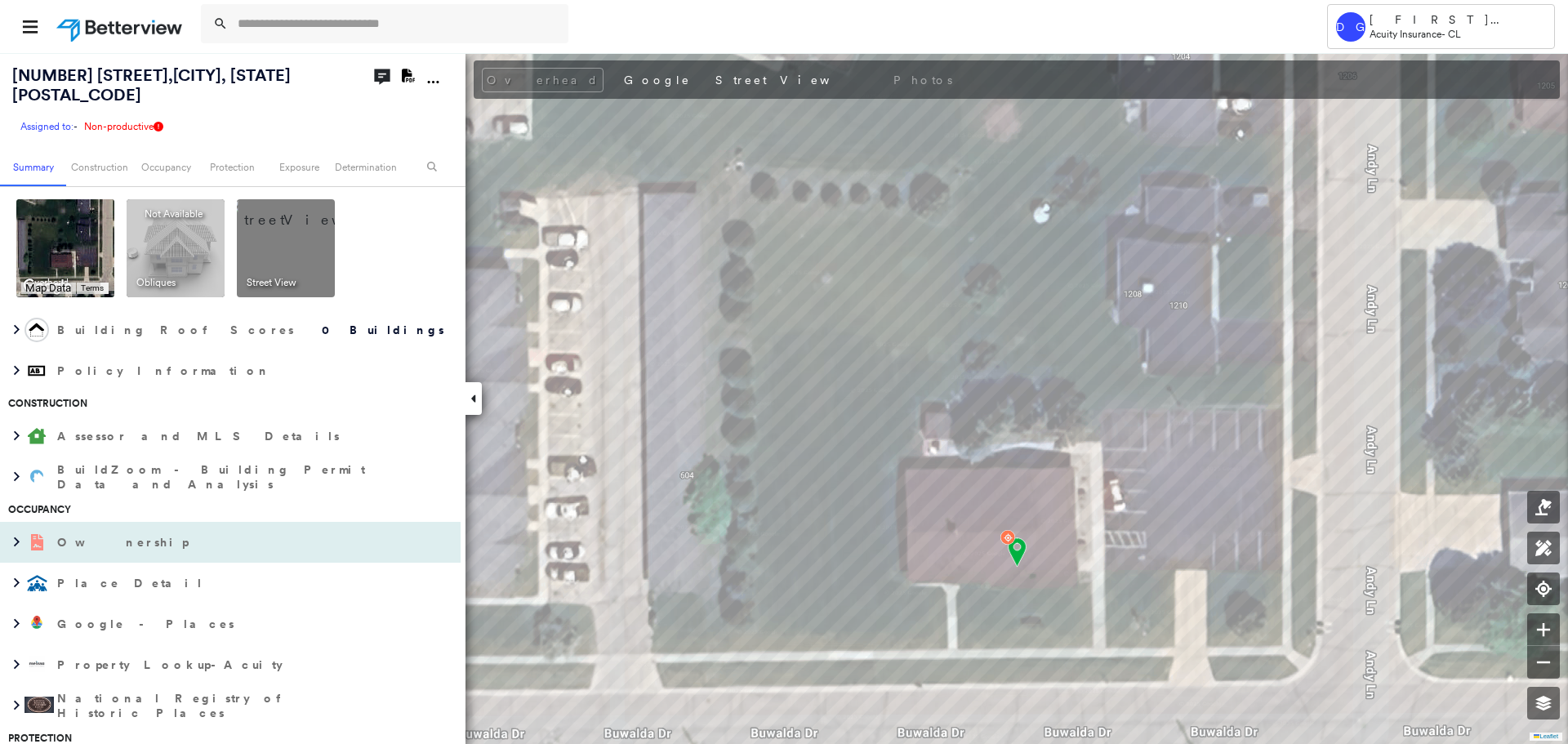 click on "Ownership" at bounding box center (124, 542) 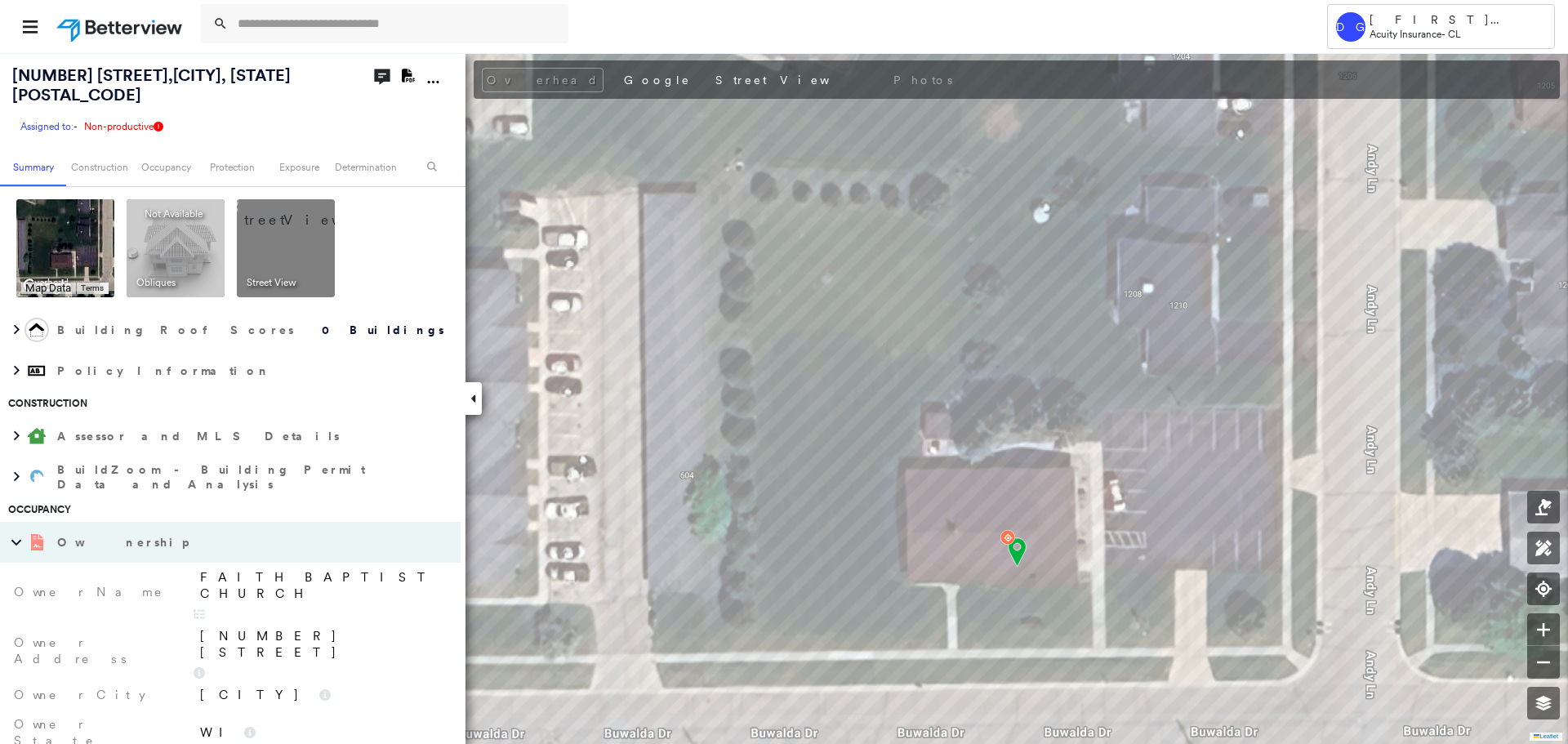 click on "Ownership" at bounding box center [214, 542] 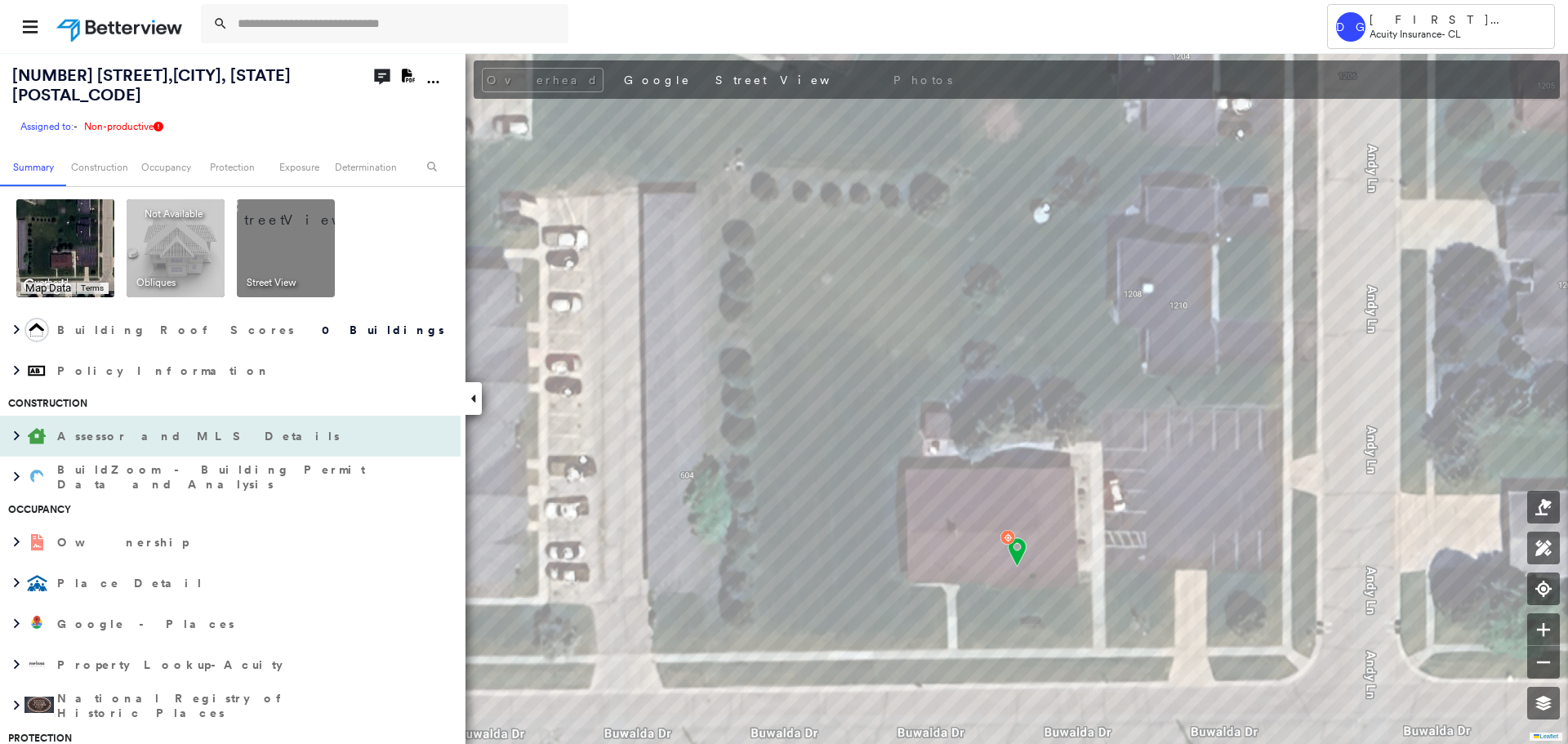 click on "Assessor and MLS Details" at bounding box center [200, 436] 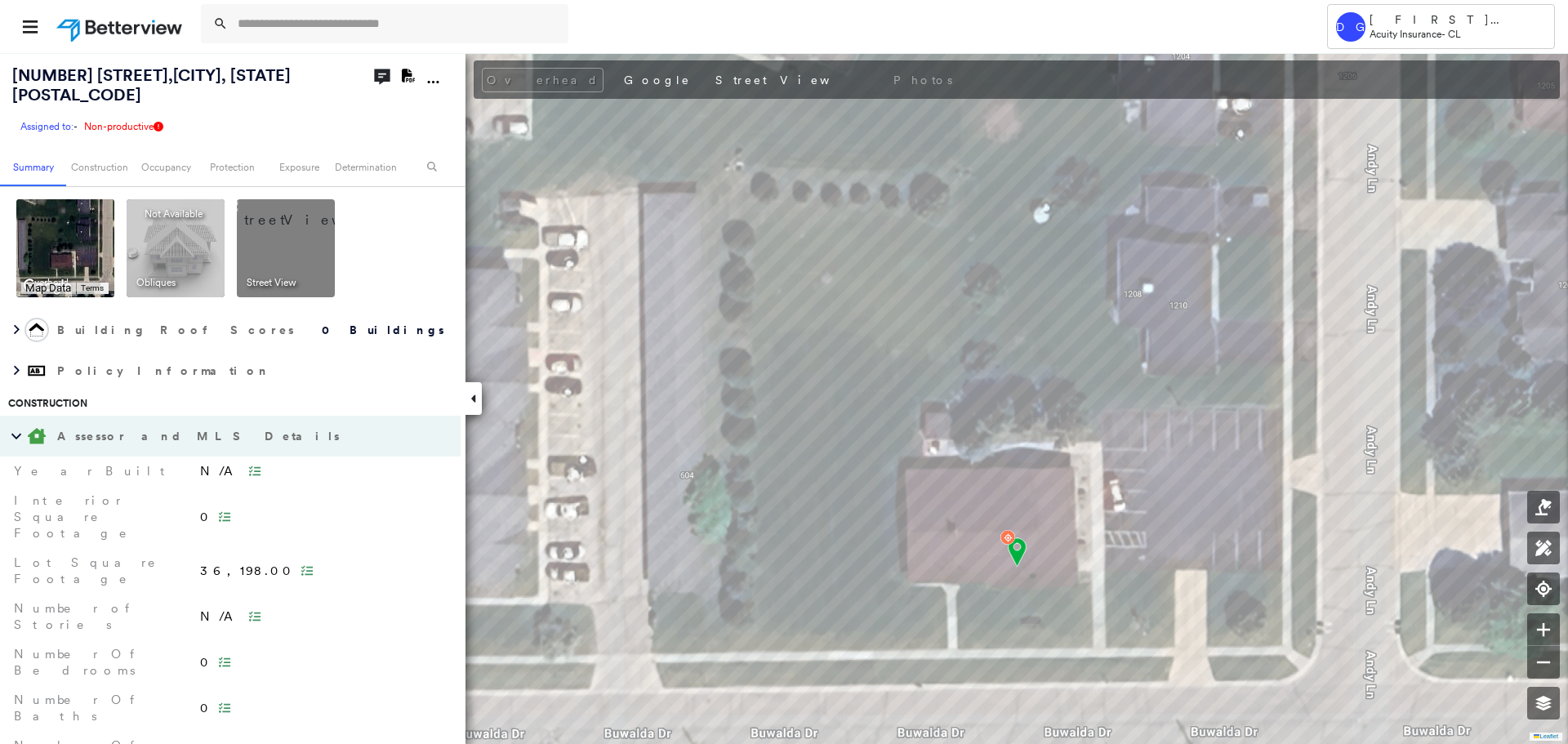 click on "Assessor and MLS Details" at bounding box center (214, 436) 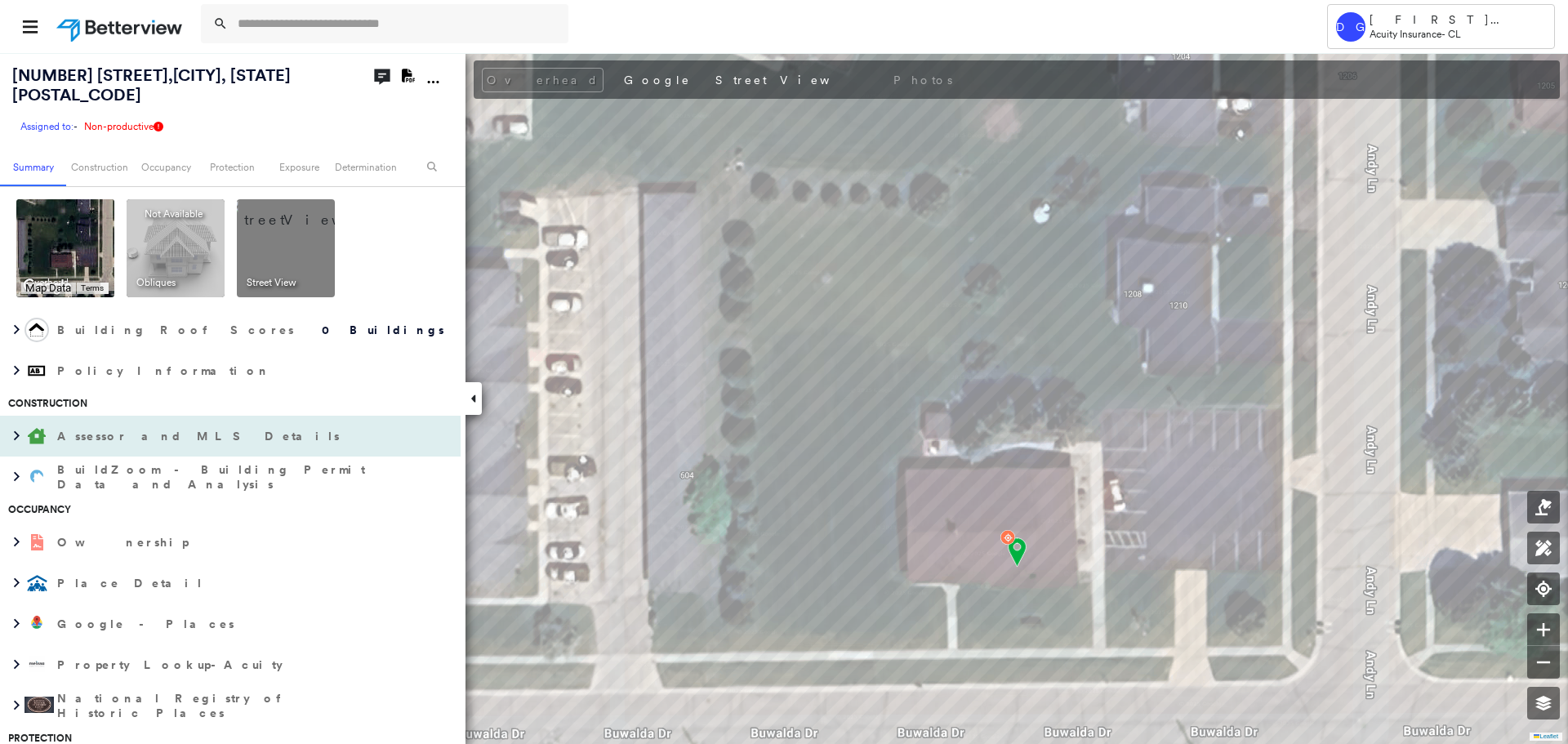 click on "Assessor and MLS Details" at bounding box center (214, 436) 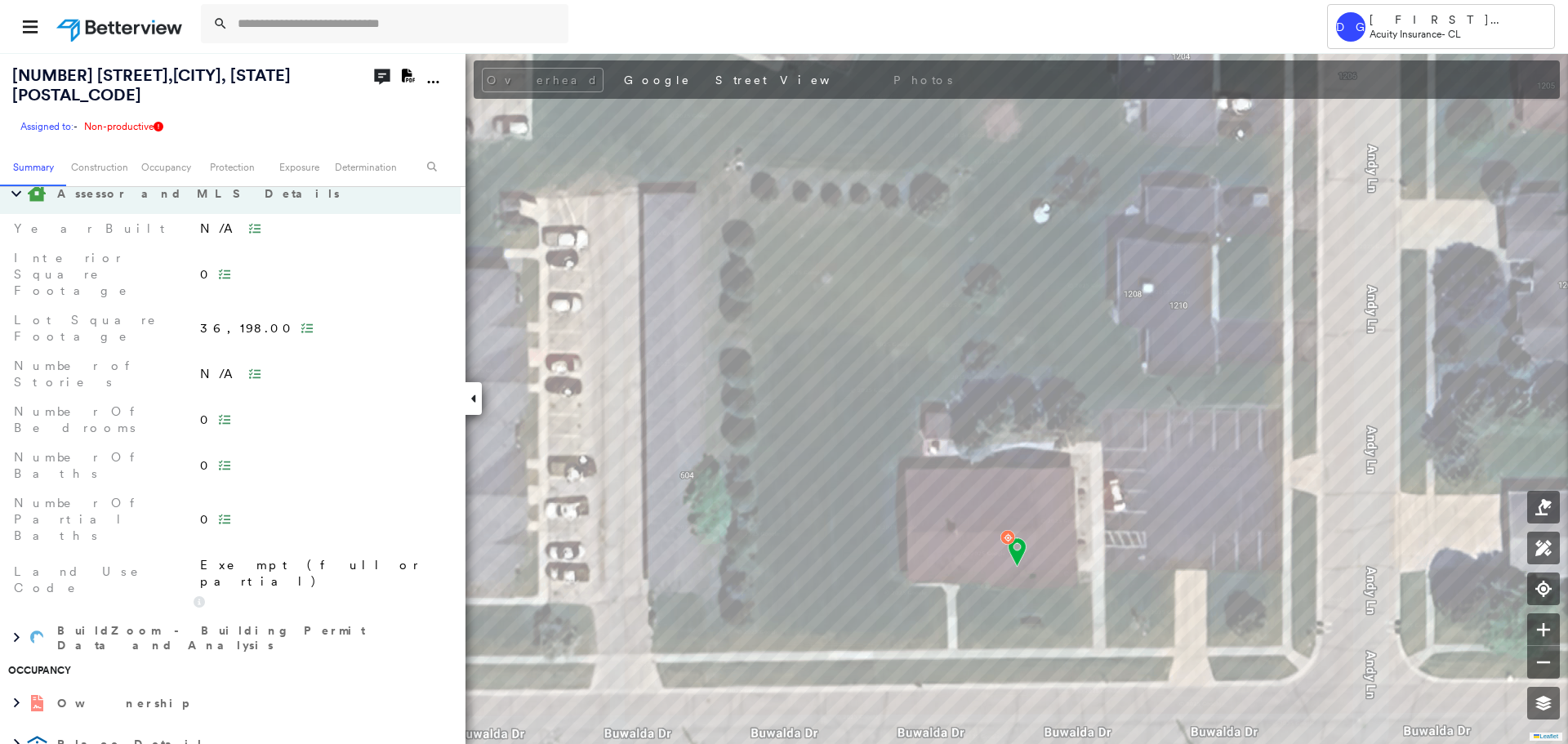scroll, scrollTop: 245, scrollLeft: 0, axis: vertical 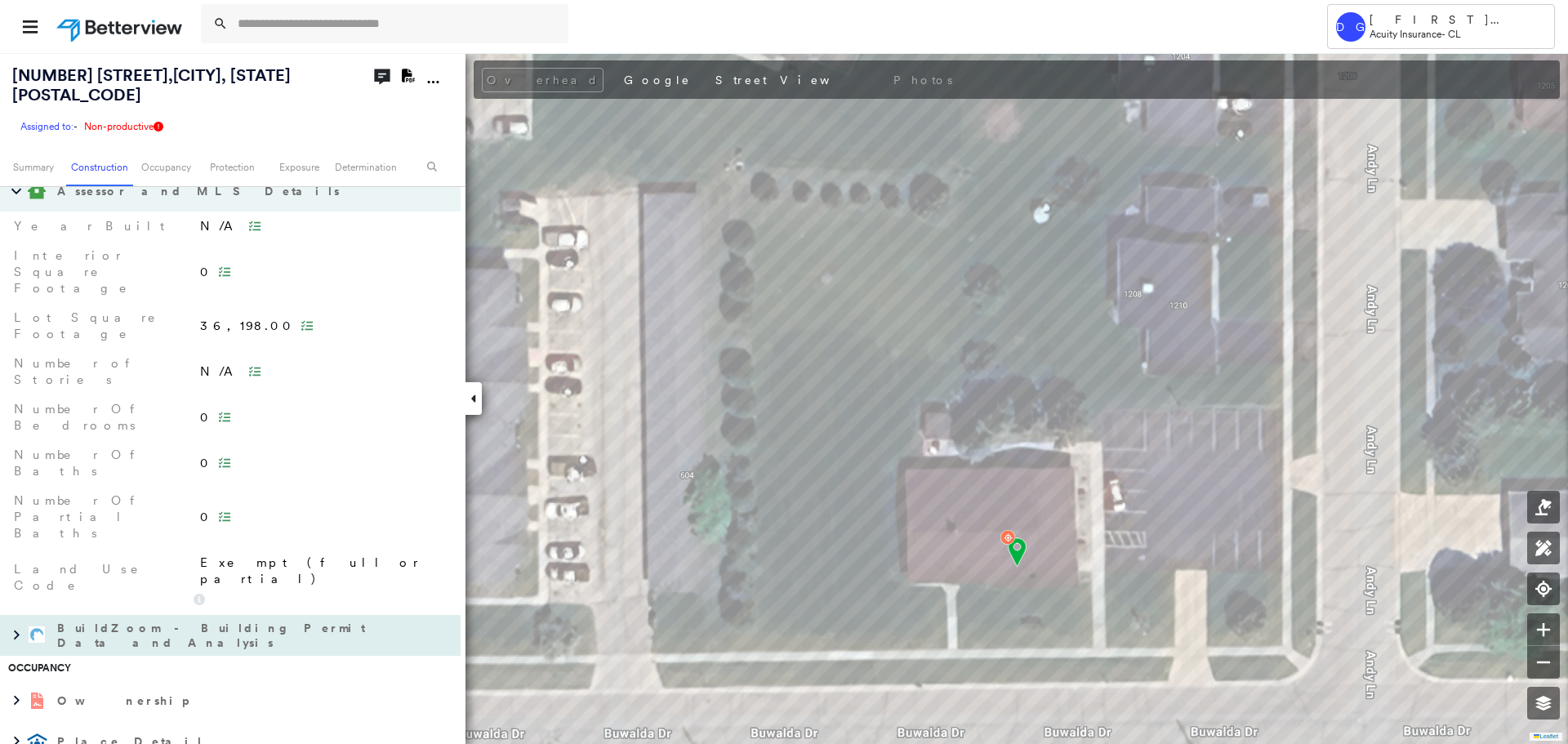 click on "BuildZoom - Building Permit Data and Analysis" at bounding box center [214, 635] 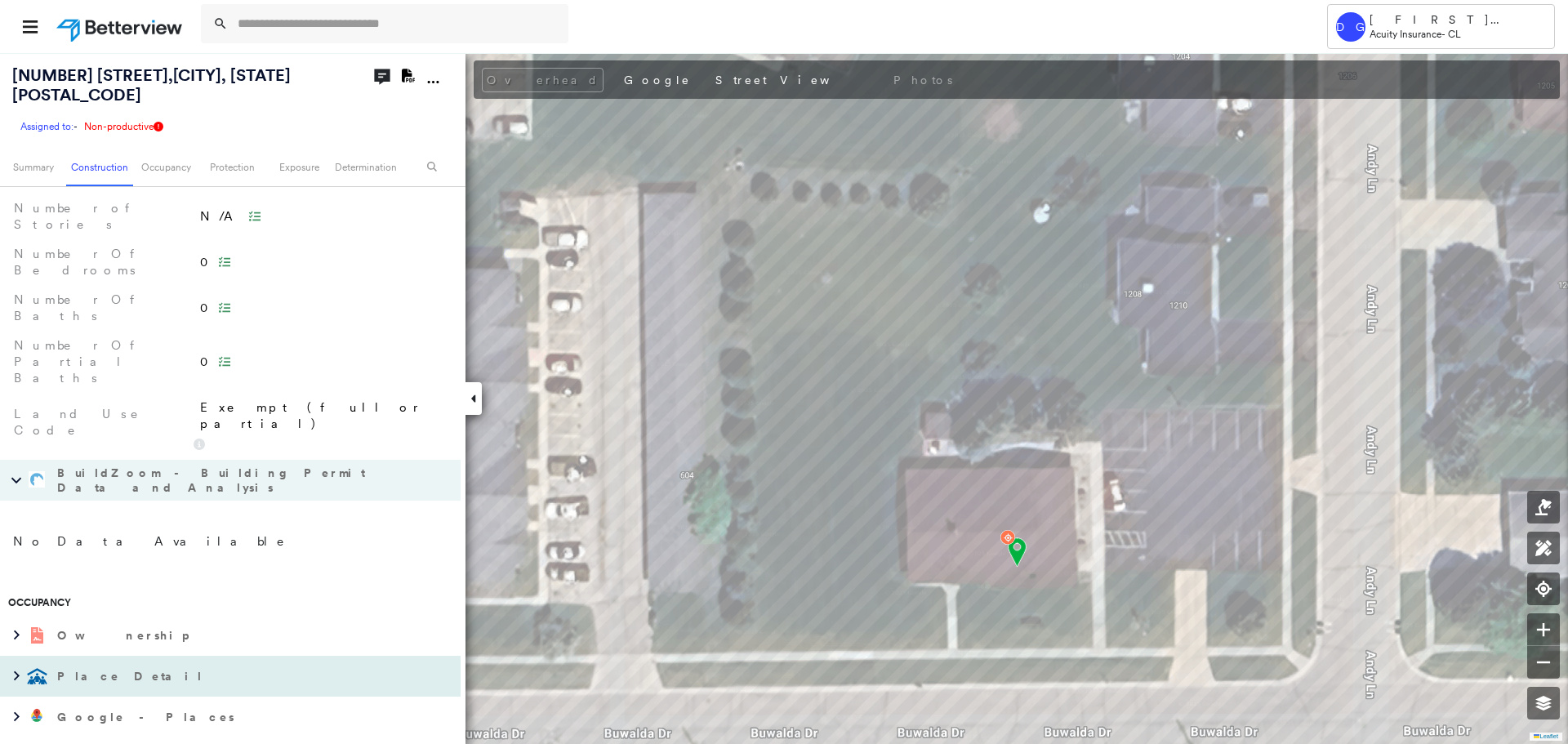 scroll, scrollTop: 408, scrollLeft: 0, axis: vertical 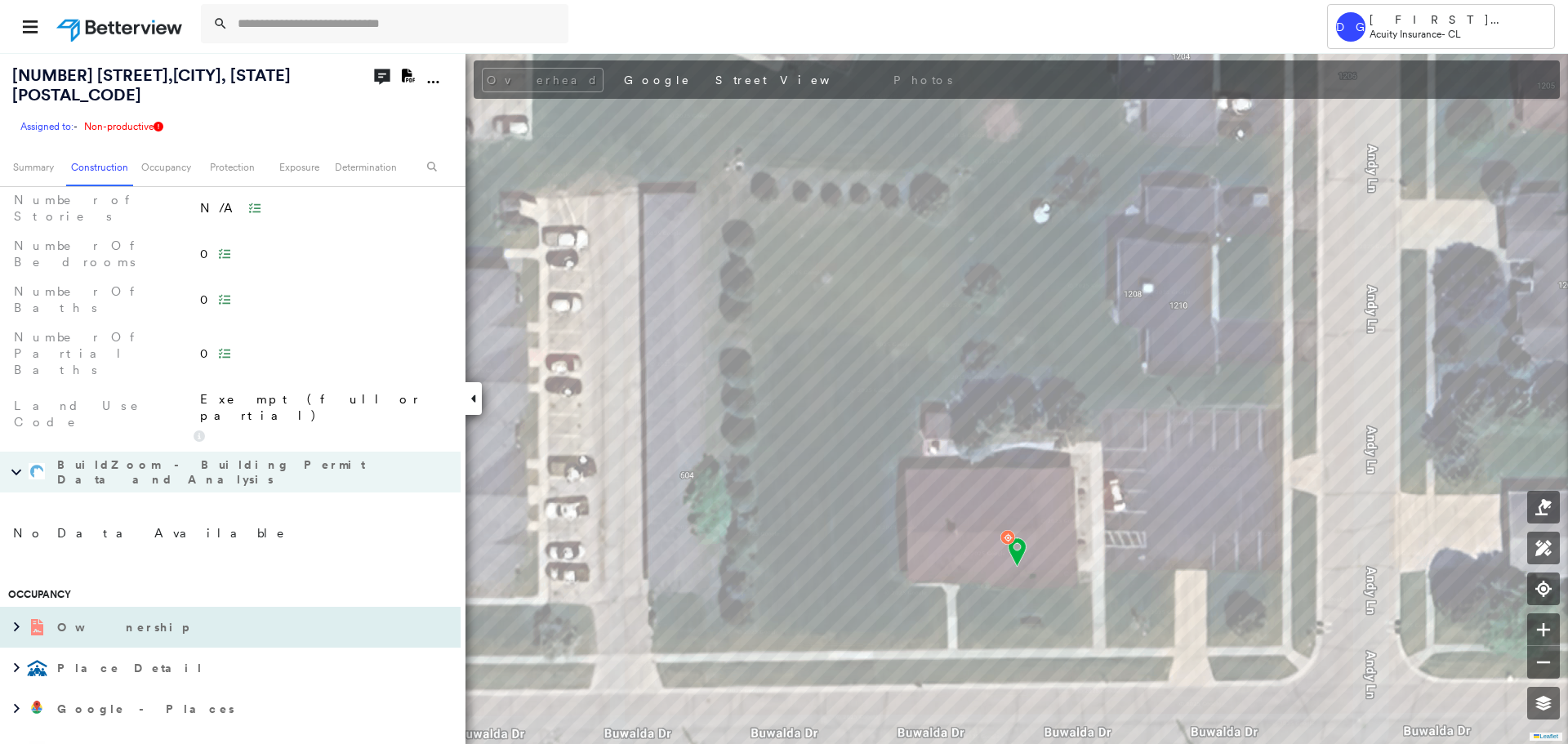 click on "Ownership" at bounding box center (214, 627) 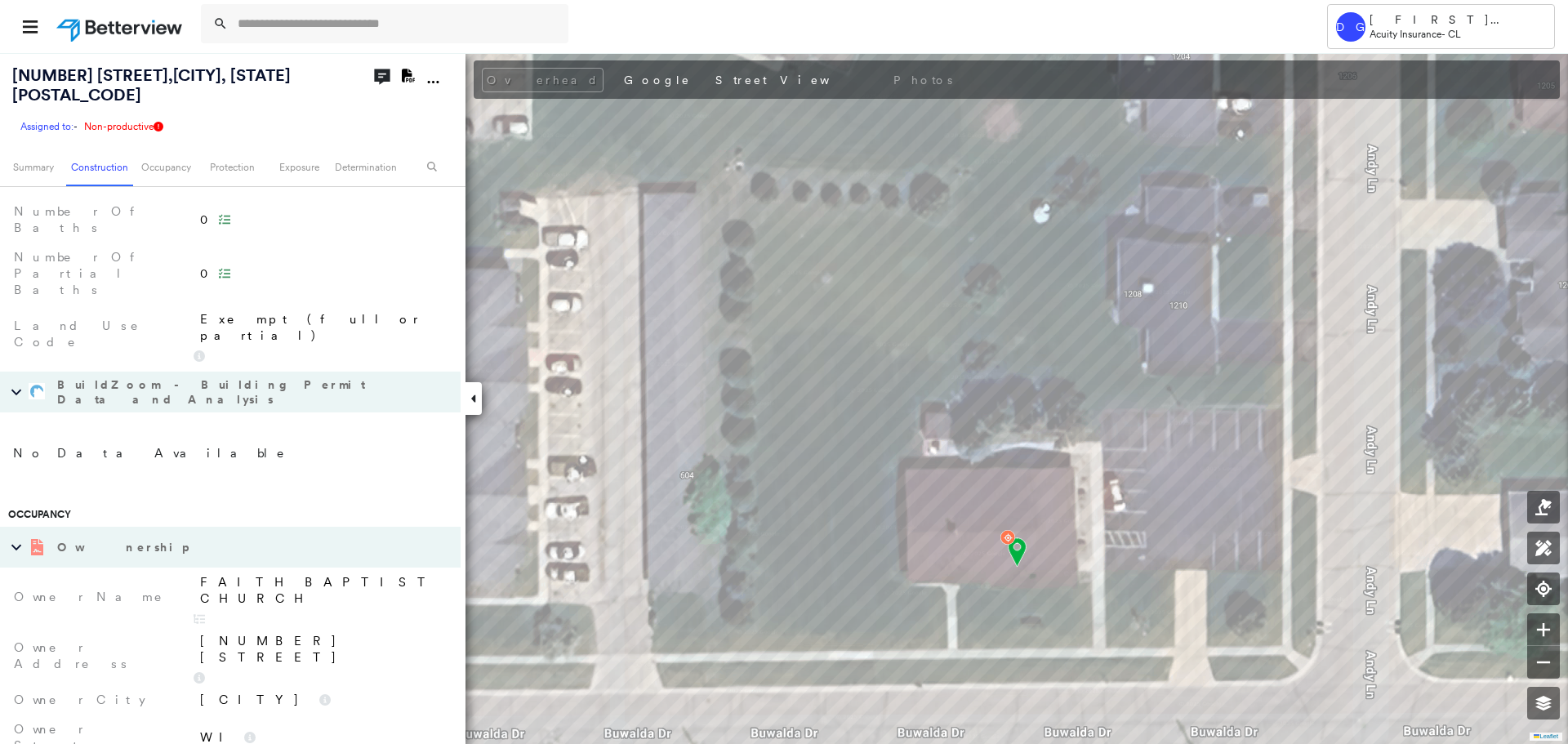 scroll, scrollTop: 572, scrollLeft: 0, axis: vertical 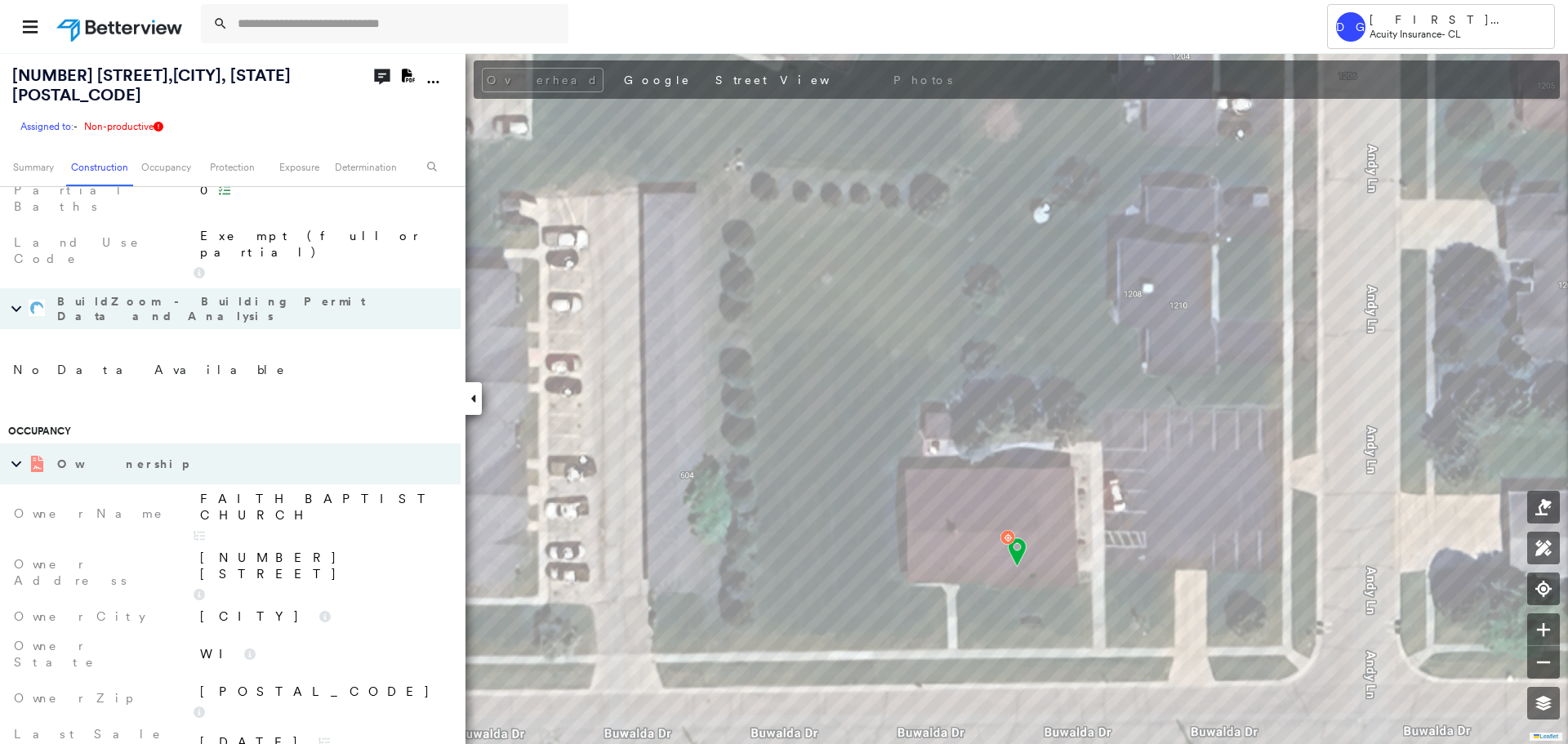 click on "Place Detail" at bounding box center [214, 840] 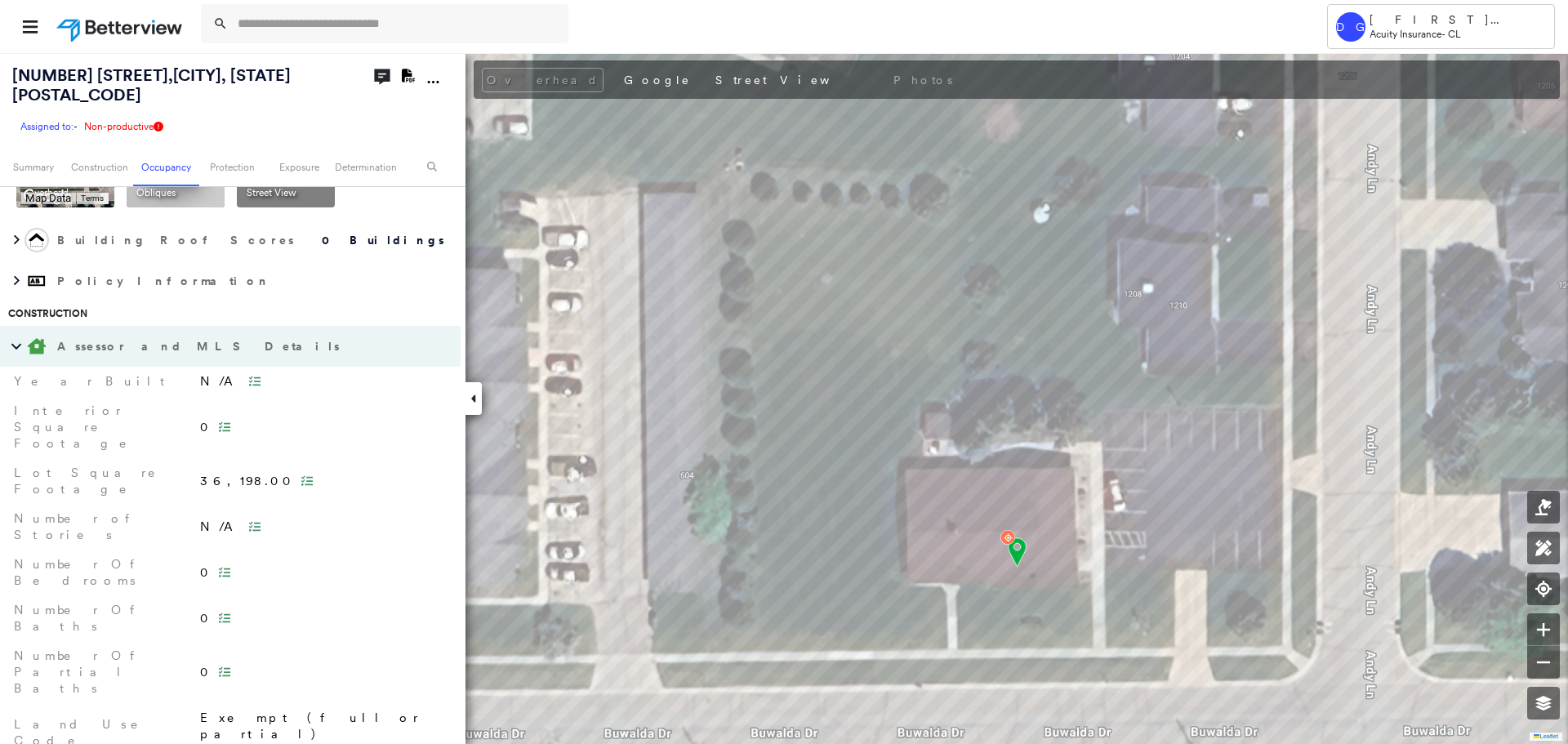 scroll, scrollTop: 0, scrollLeft: 0, axis: both 